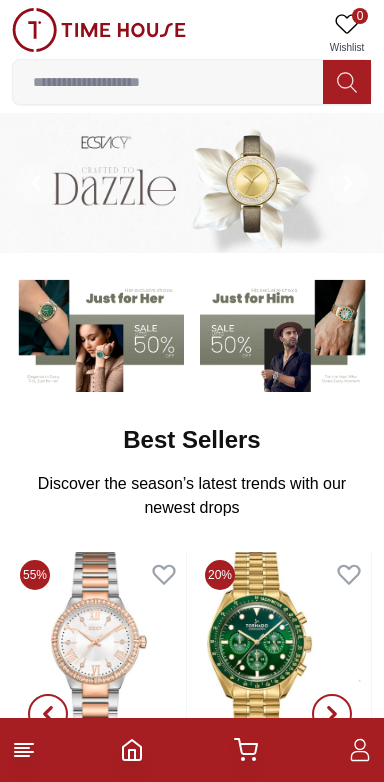 scroll, scrollTop: 0, scrollLeft: 0, axis: both 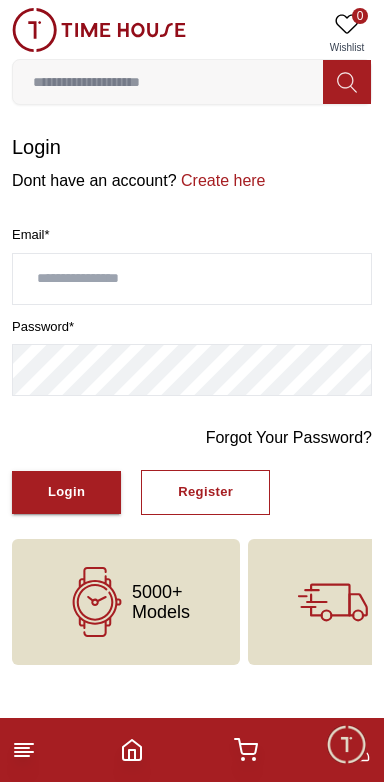 click at bounding box center (192, 279) 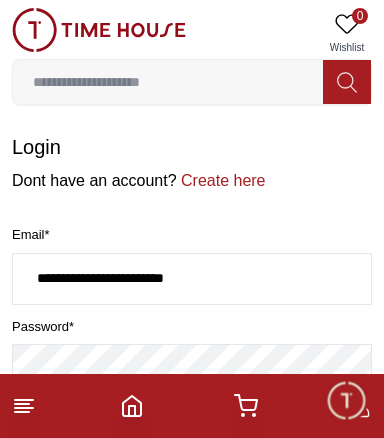 type on "**********" 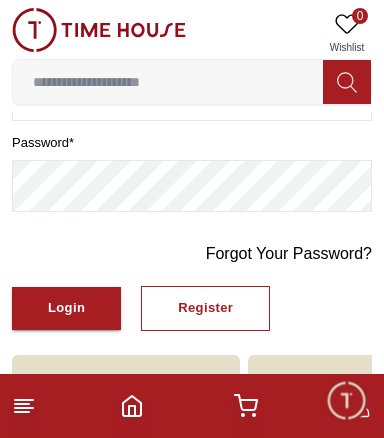 scroll, scrollTop: 206, scrollLeft: 0, axis: vertical 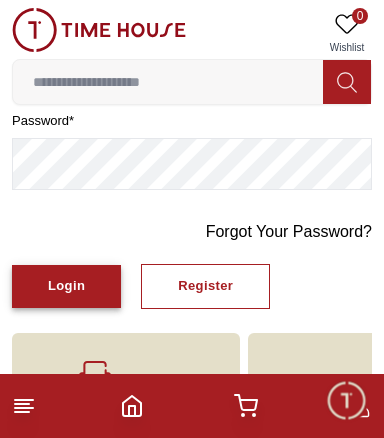 click on "Login" at bounding box center (66, 286) 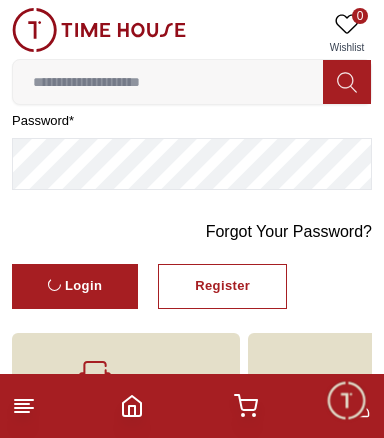 scroll, scrollTop: 0, scrollLeft: 0, axis: both 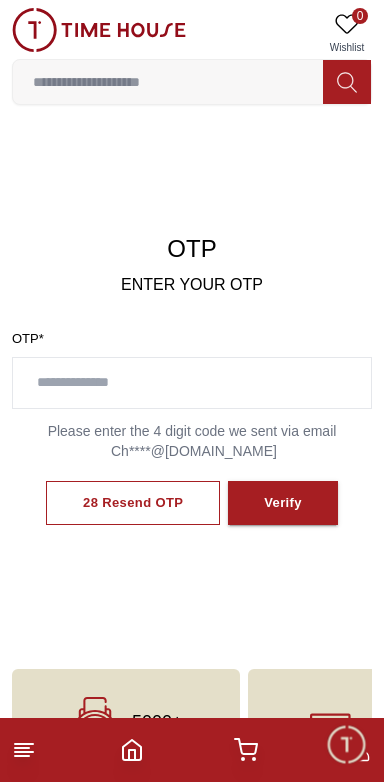click at bounding box center (192, 383) 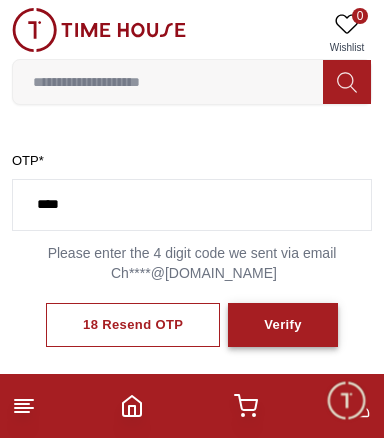 type on "****" 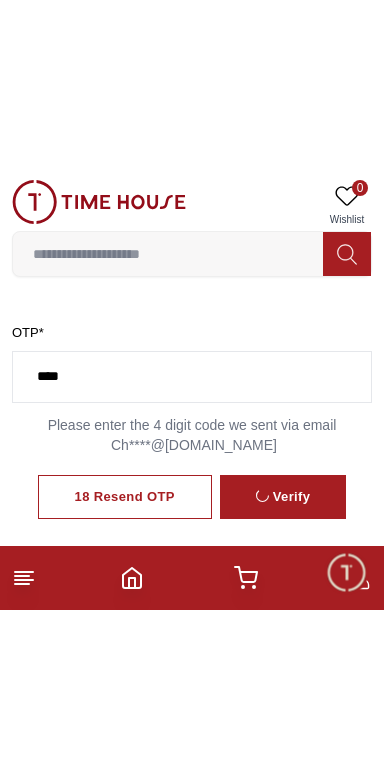 scroll, scrollTop: 91, scrollLeft: 0, axis: vertical 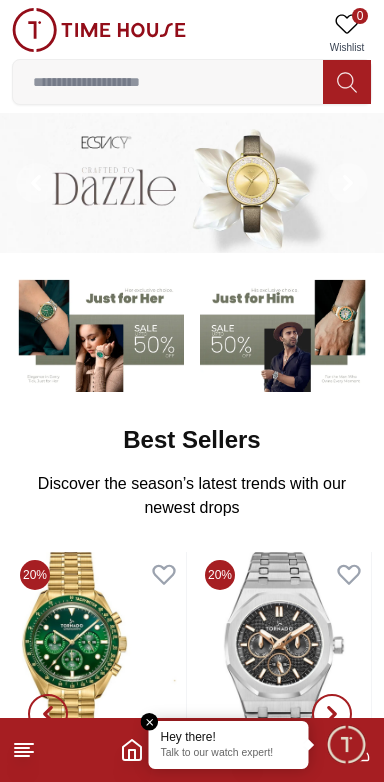 click at bounding box center [168, 82] 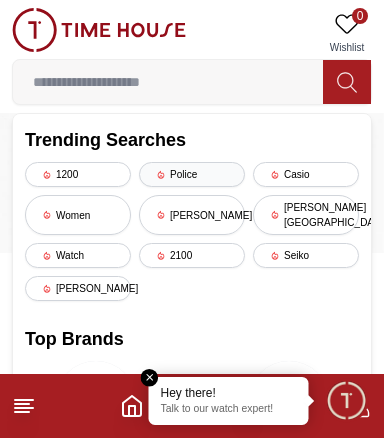 click on "Police" at bounding box center [192, 174] 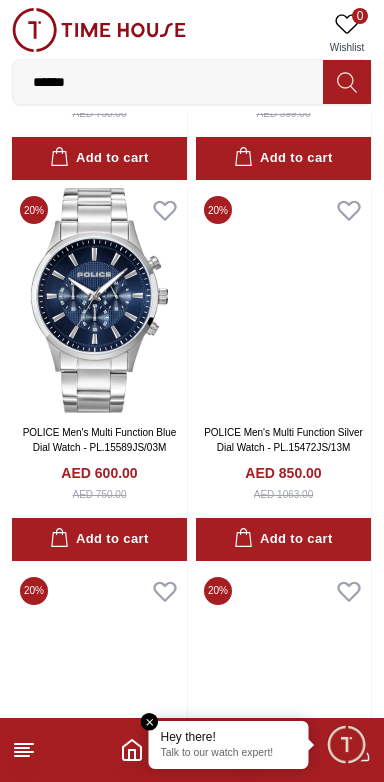 scroll, scrollTop: 3506, scrollLeft: 0, axis: vertical 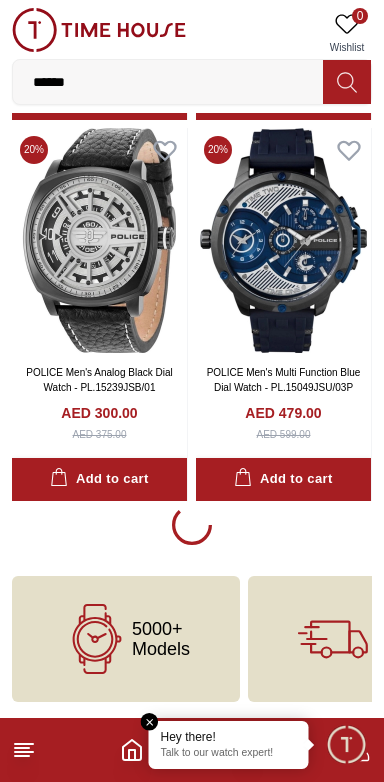 click on "100% Genuine products with International Warranty Shop From [GEOGRAPHIC_DATA] | العربية |  Currency   | 0 Wishlist ****** Trending Searches 1200 Police Casio Women [PERSON_NAME] [PERSON_NAME] hills Watch 2100 Seiko [PERSON_NAME] Top Brands Quantum Carlton Astro CITIZEN Help Our Stores My Account 0 Wishlist My Bag Home    Filter By Clear Brands Police Color Black Green Blue Red Dark Blue Silver Silver / Black Orange Rose Gold Grey White Mop White White / Rose Gold Silver / Silver Dark Blue / Silver Silver / Gold Silver / Rose Gold Black / Black Black / Silver Black / Rose Gold Gold Yellow Dark Green Brown White / Silver Light Blue Black /Rose Gold Black /Grey Black /Red Black /Black Black / Rose Gold / Black Rose Gold / Black Rose Gold / Black / Black White Mop / Silver Blue / Rose Gold Pink Green /Silver Purple Silver Silver Silver / Blue Black  / Rose Gold Green / Green Blue / Black Blue / Blue Titanum Navy Blue Military Green Blue / Silver Champagne White / Gold White / Gold  [PERSON_NAME] [DOMAIN_NAME] Peach Green / Silver" at bounding box center (192, -1401) 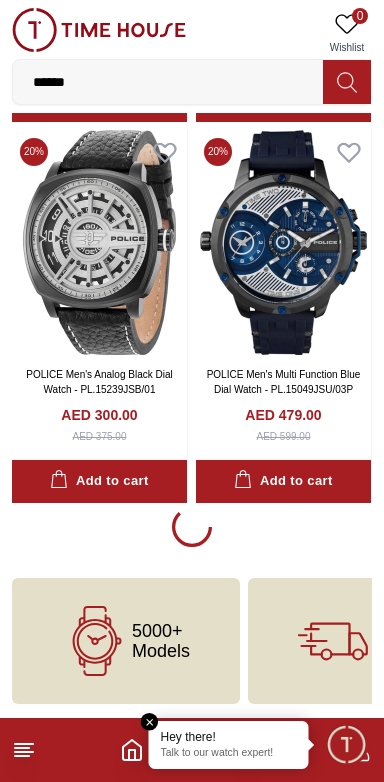 scroll, scrollTop: 3506, scrollLeft: 0, axis: vertical 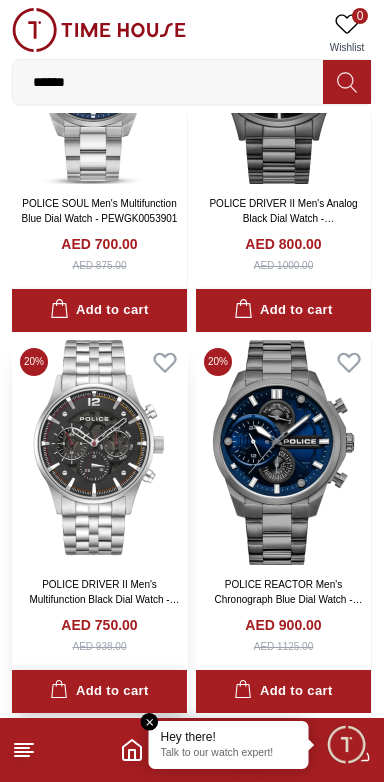 click on "Add to cart" at bounding box center [99, 691] 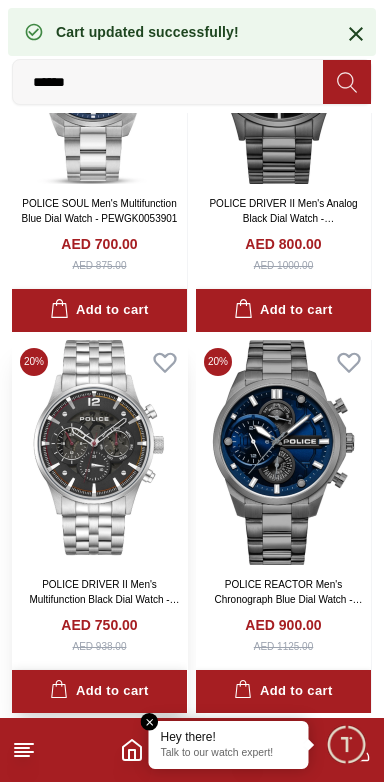 click on "Add to cart" at bounding box center [99, 691] 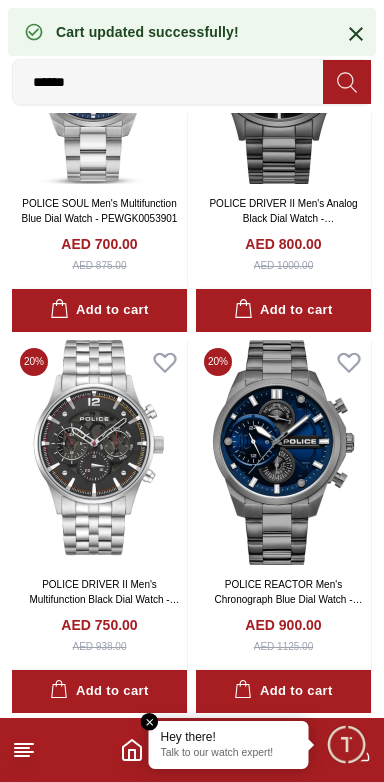 click at bounding box center (150, 722) 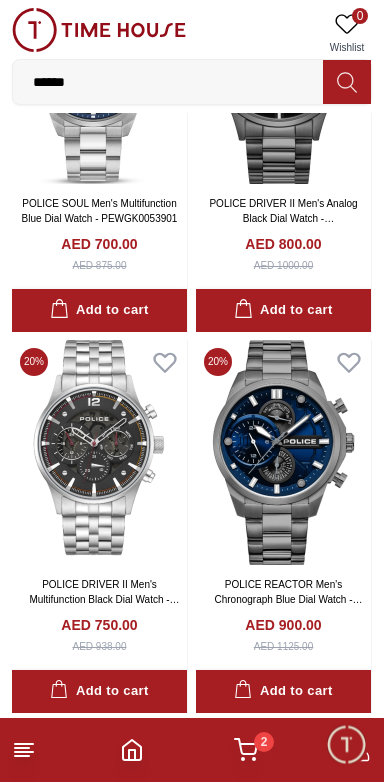 click at bounding box center [346, 744] 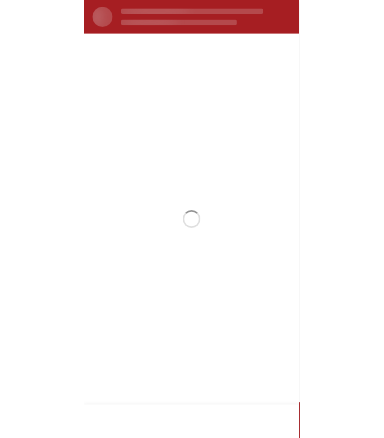 scroll, scrollTop: 0, scrollLeft: 0, axis: both 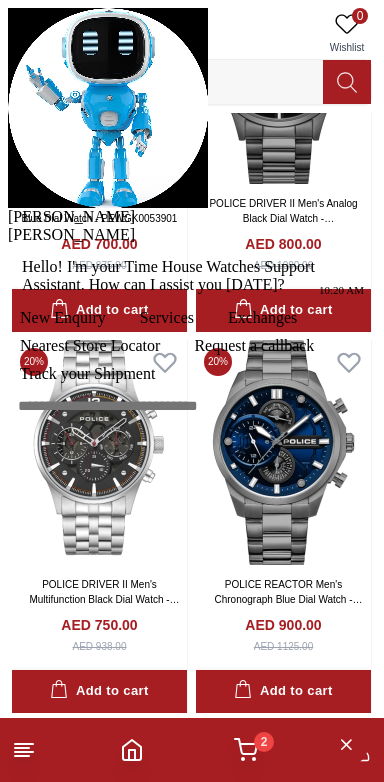click at bounding box center [192, 438] 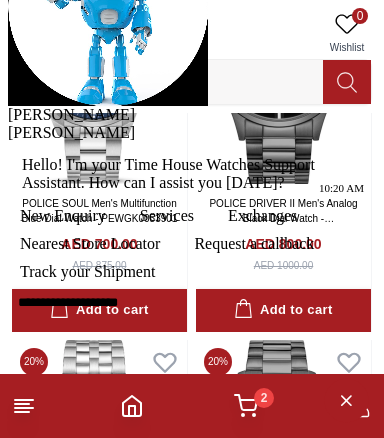 type on "**********" 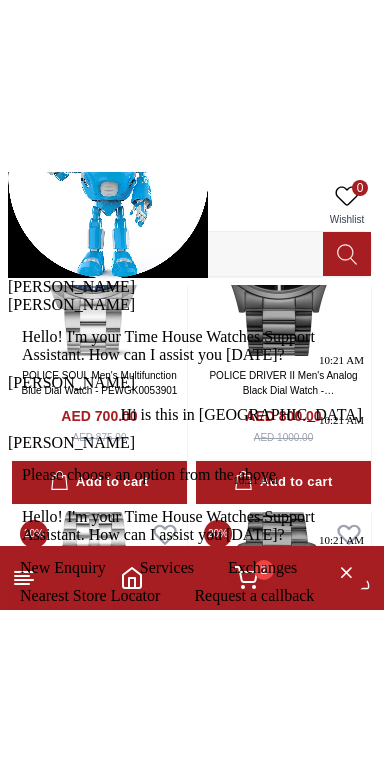 scroll, scrollTop: 81, scrollLeft: 0, axis: vertical 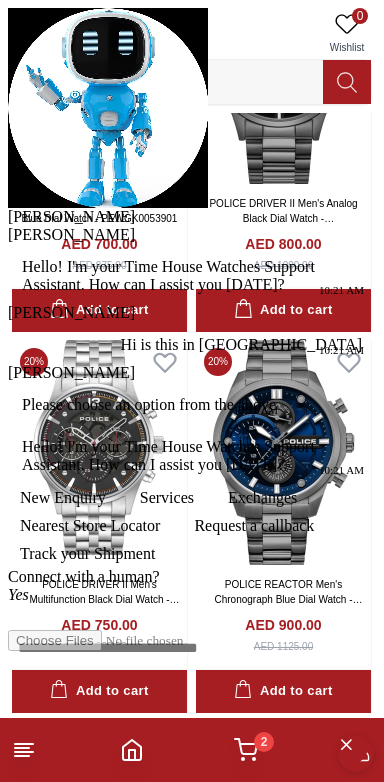 click on "Nearest Store Locator" at bounding box center (90, 526) 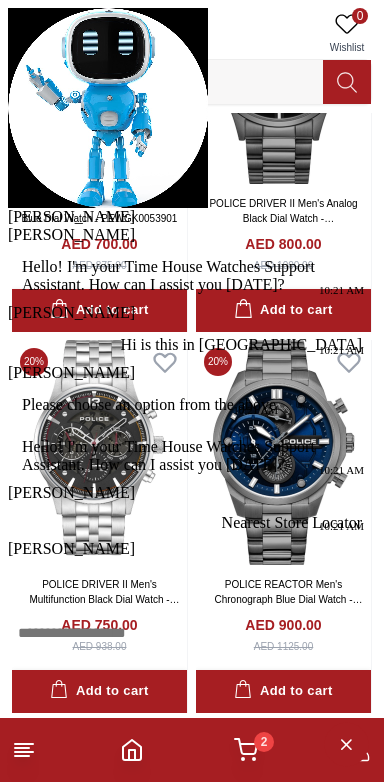 scroll, scrollTop: 5, scrollLeft: 0, axis: vertical 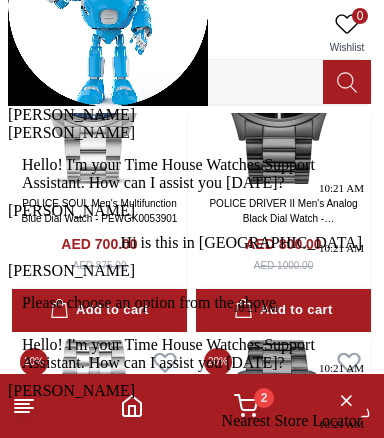 click on "QATAR" at bounding box center [243, 512] 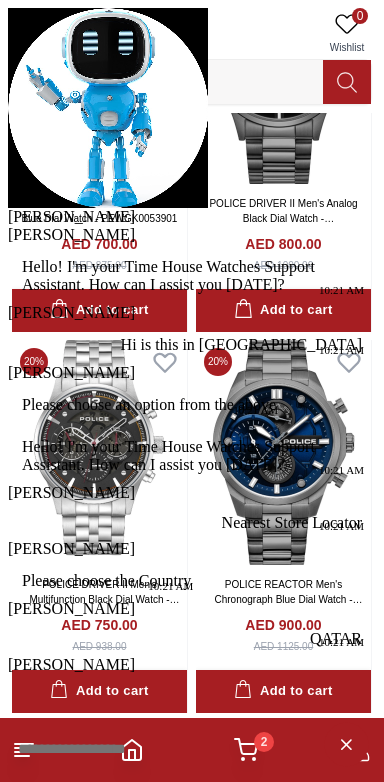 scroll, scrollTop: 179, scrollLeft: 0, axis: vertical 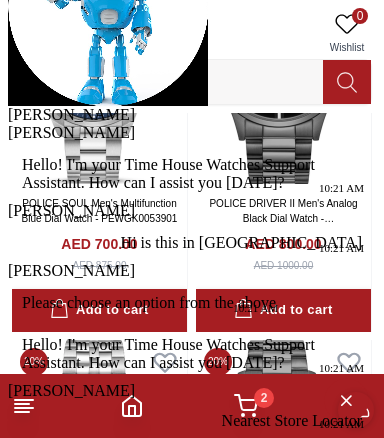 click on "[GEOGRAPHIC_DATA]" at bounding box center (101, 656) 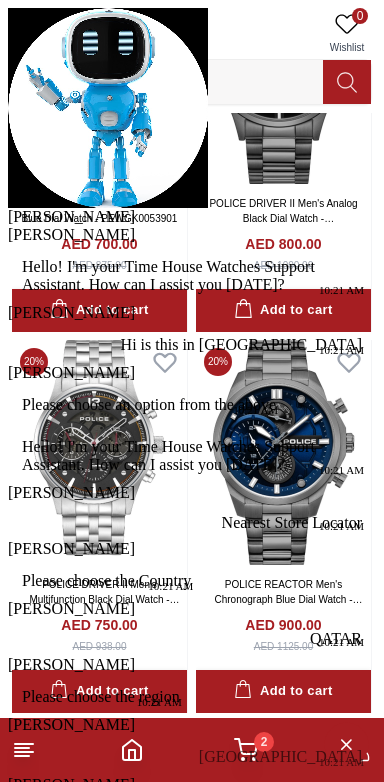 scroll, scrollTop: 353, scrollLeft: 0, axis: vertical 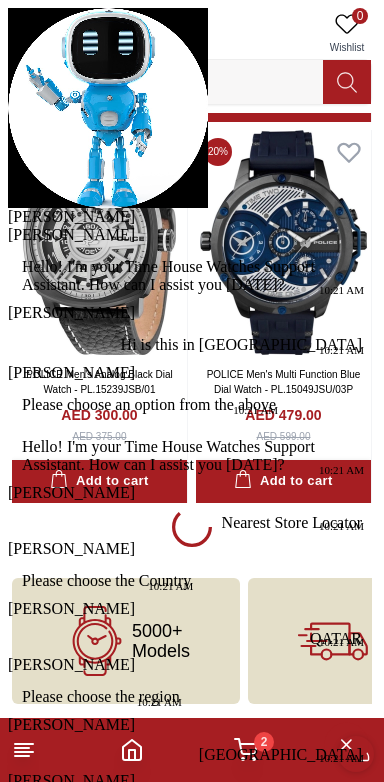 click at bounding box center (8, 8) 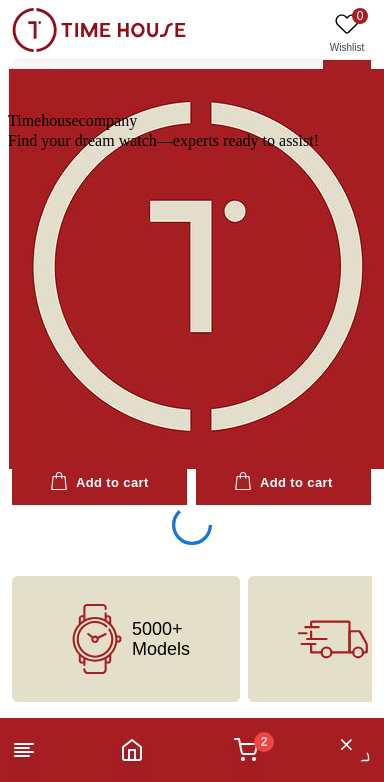 scroll, scrollTop: 3506, scrollLeft: 0, axis: vertical 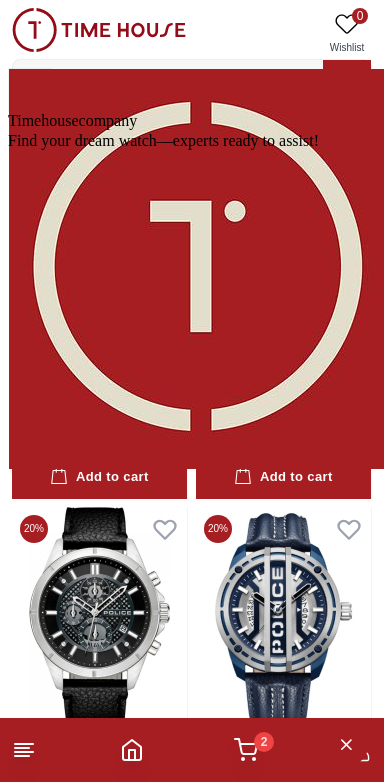 click on "Conversation" at bounding box center [50, 1034] 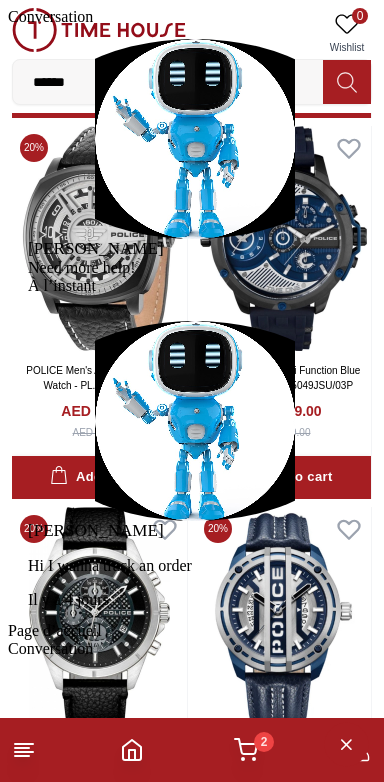 click at bounding box center (8, 26) 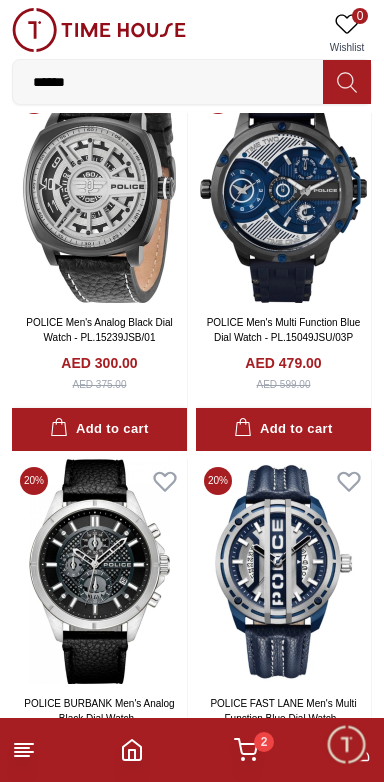 scroll, scrollTop: 3735, scrollLeft: 0, axis: vertical 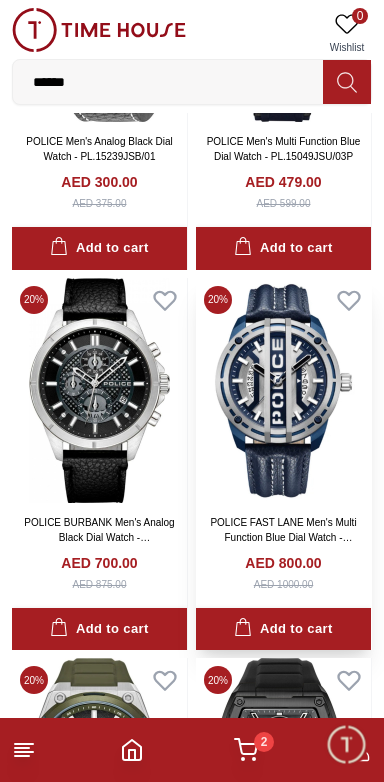 click on "POLICE FAST LANE Men's Multi Function Blue Dial Watch - PEWGB0039841" at bounding box center [283, 537] 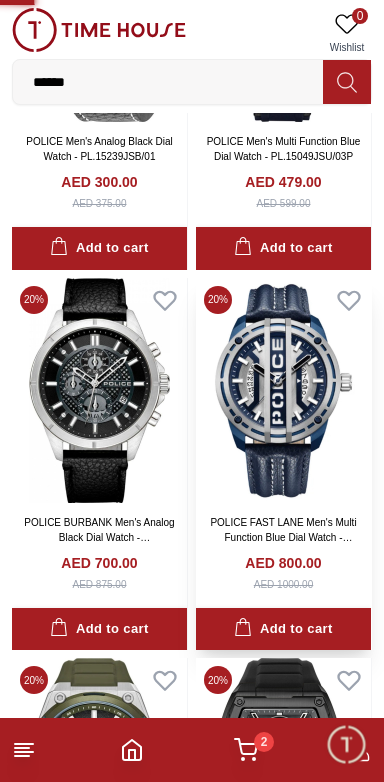 scroll, scrollTop: 0, scrollLeft: 0, axis: both 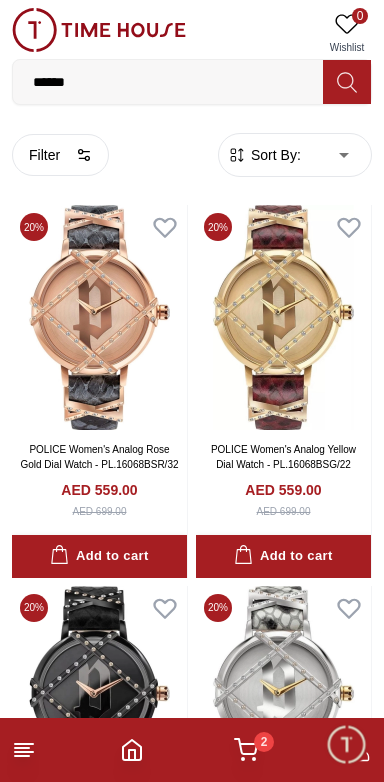 click on "100% Genuine products with International Warranty Shop From [GEOGRAPHIC_DATA] | العربية |  Currency   | 0 Wishlist ****** Trending Searches 1200 Police Casio Women [PERSON_NAME] [PERSON_NAME] hills Watch 2100 Seiko [PERSON_NAME] Top Brands Quantum Carlton Astro CITIZEN Help Our Stores My Account 0 Wishlist 2 My Bag Home    Filter By Clear Brands Police Color Black Green Blue Red Dark Blue Silver Silver / Black Orange Rose Gold Grey White Mop White White / Rose Gold Silver / Silver Dark Blue / Silver Silver / Gold Silver / Rose Gold Black / Black Black / Silver Black / Rose Gold Gold Yellow Dark Green Brown White / Silver Light Blue Black /Rose Gold Black /Grey Black /Red Black /Black Black / Rose Gold / Black Rose Gold / Black Rose Gold / Black / Black White Mop / Silver Blue / Rose Gold Pink Green /Silver Purple Silver Silver Silver / Blue Black  / Rose Gold Green / Green Blue / Black Blue / Blue Titanum Navy Blue Military Green Blue / Silver Champagne White / Gold White / Gold  [PERSON_NAME] [DOMAIN_NAME] Peach MOP Blue  34" at bounding box center [192, 4362] 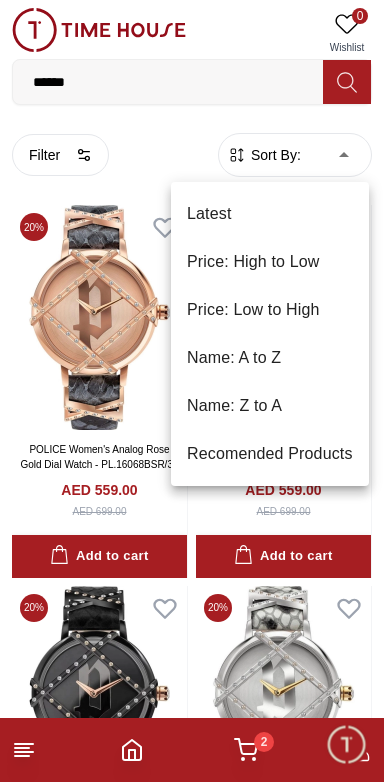 click on "Price: Low to High" at bounding box center (270, 310) 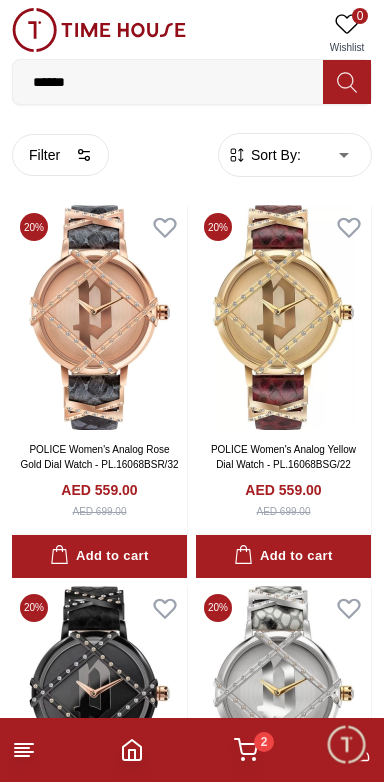 type on "*" 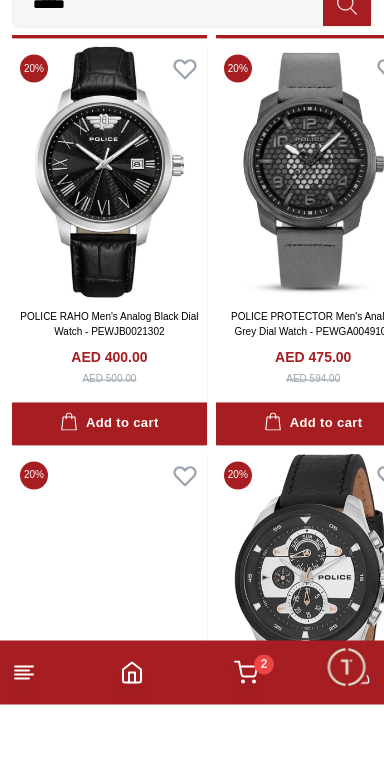 scroll, scrollTop: 492, scrollLeft: 0, axis: vertical 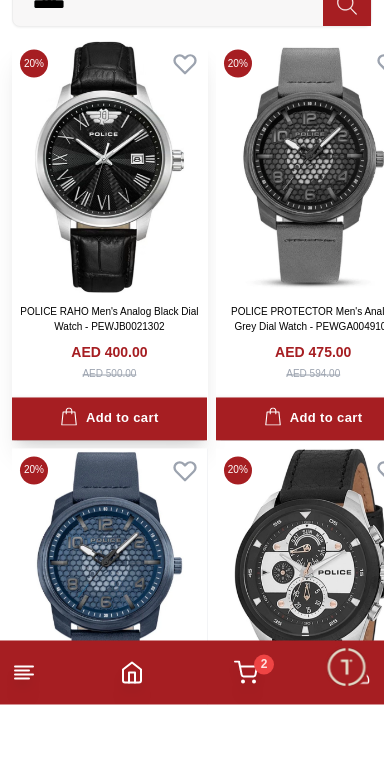 click at bounding box center (109, 244) 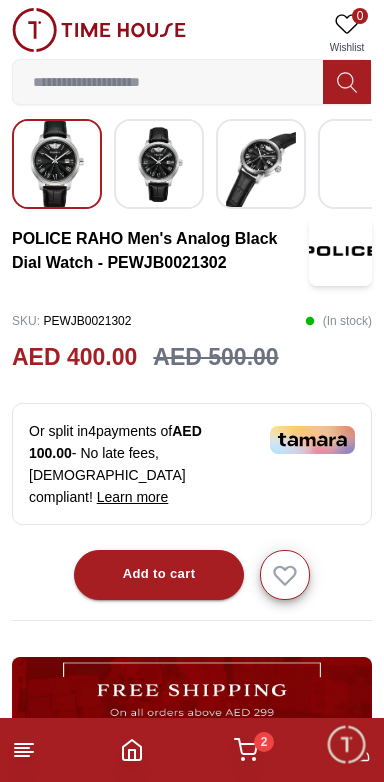 scroll, scrollTop: 504, scrollLeft: 0, axis: vertical 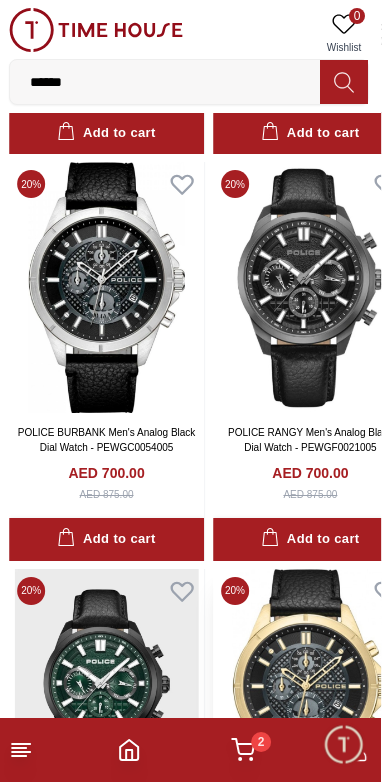 click at bounding box center [313, 694] 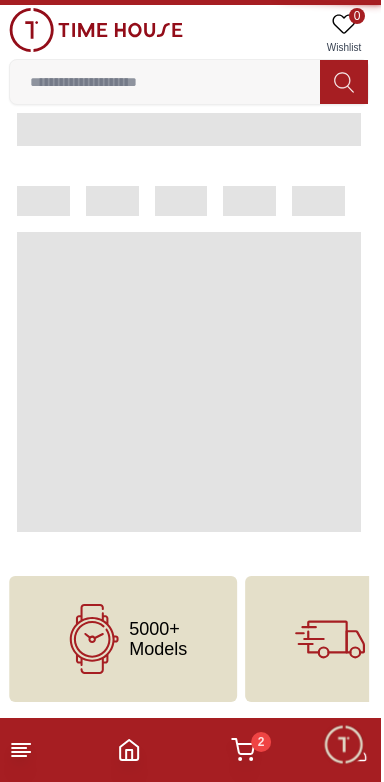 scroll, scrollTop: 0, scrollLeft: 0, axis: both 